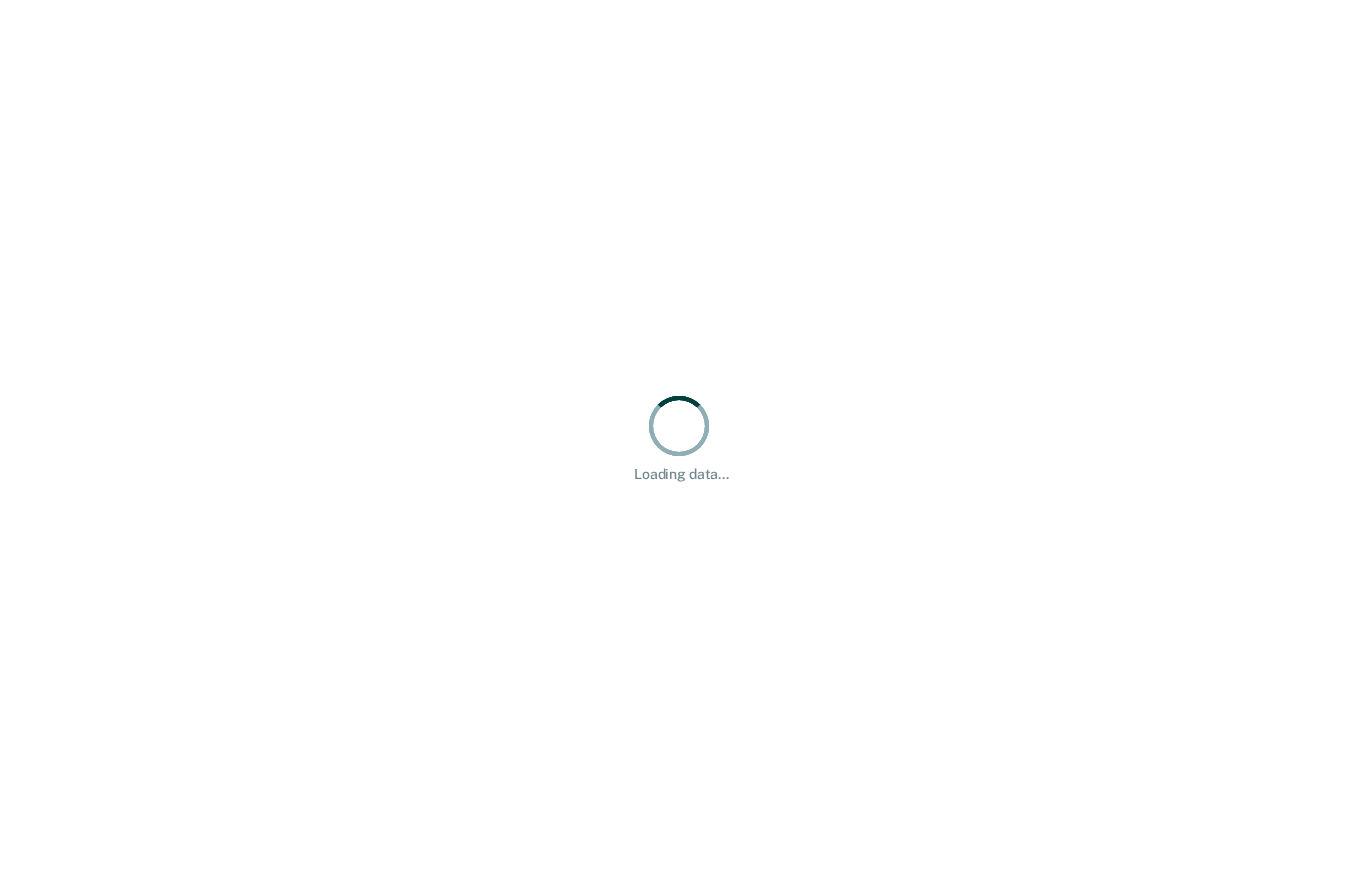 scroll, scrollTop: 0, scrollLeft: 0, axis: both 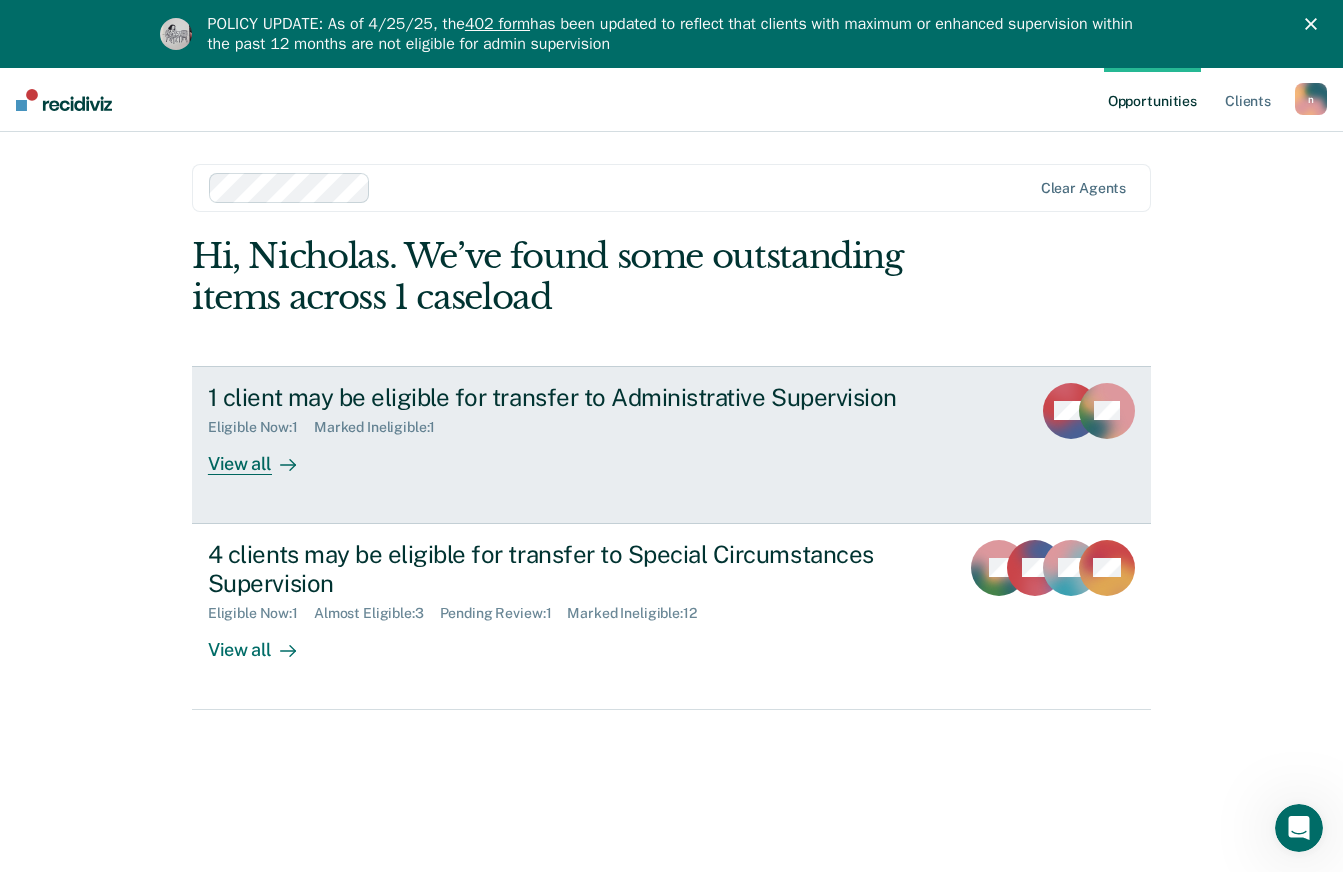 click on "Eligible Now :  1 Marked Ineligible :  1" at bounding box center [559, 423] 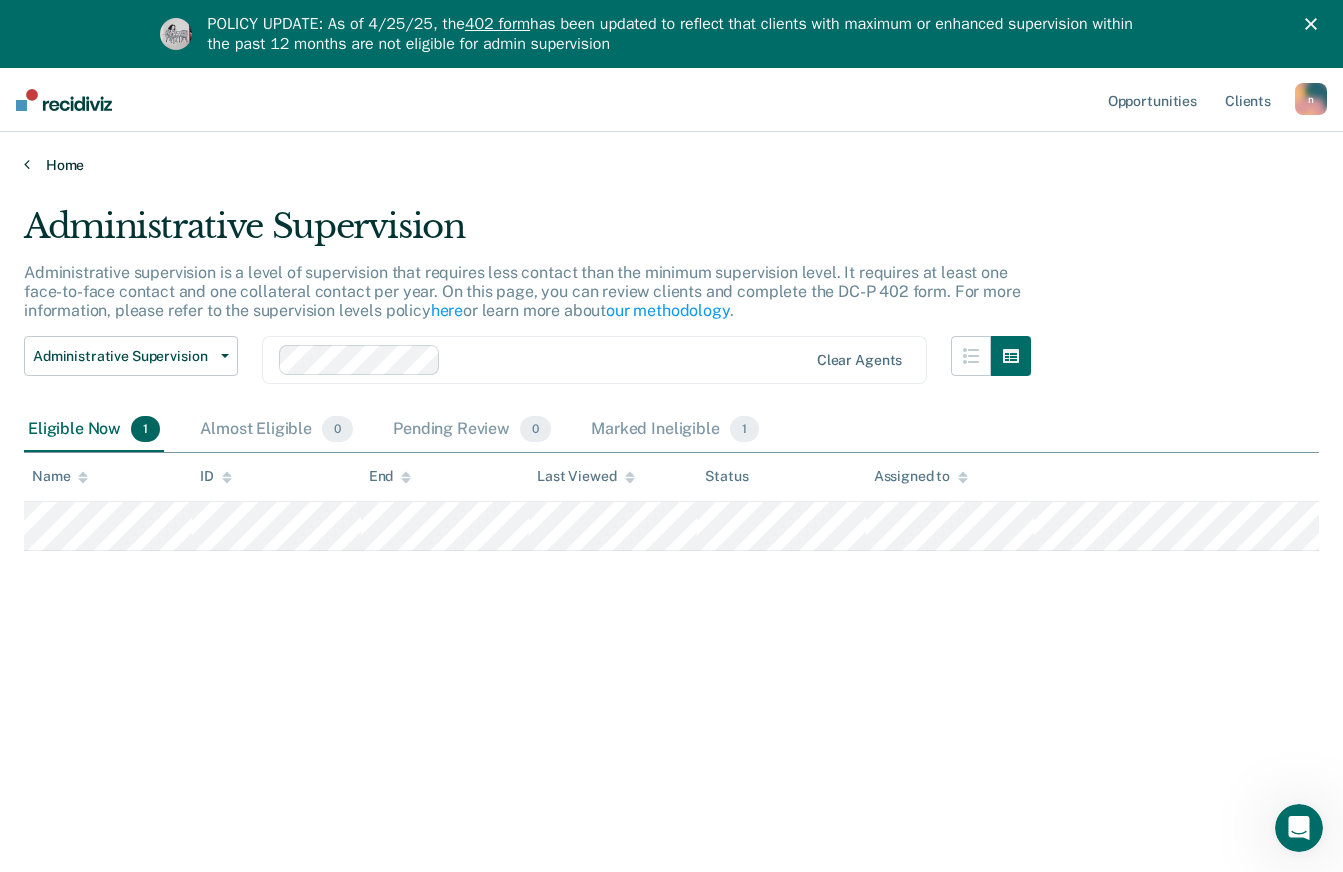 click on "Home" at bounding box center [671, 165] 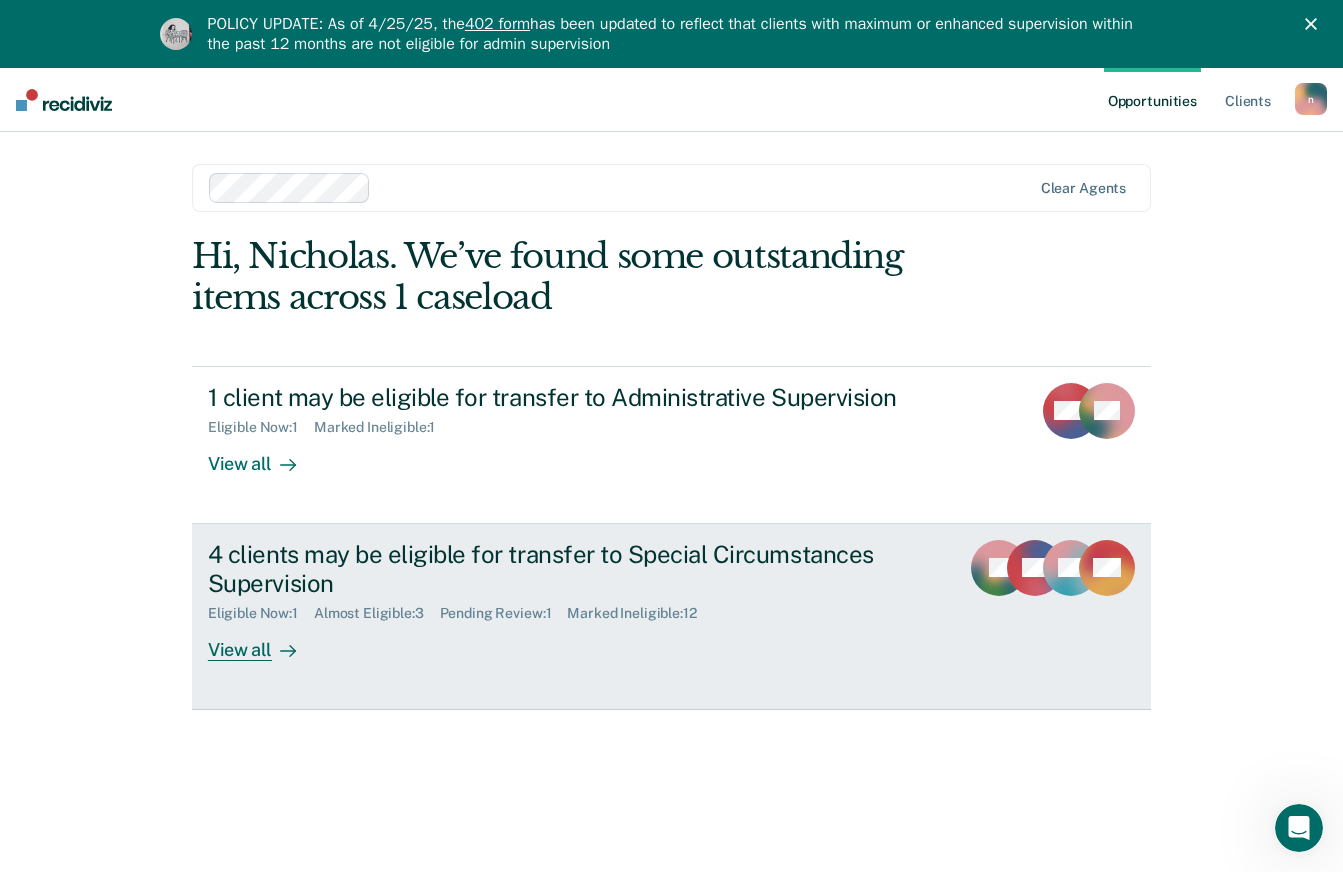 click on "4 clients may be eligible for transfer to Special Circumstances Supervision" at bounding box center [559, 569] 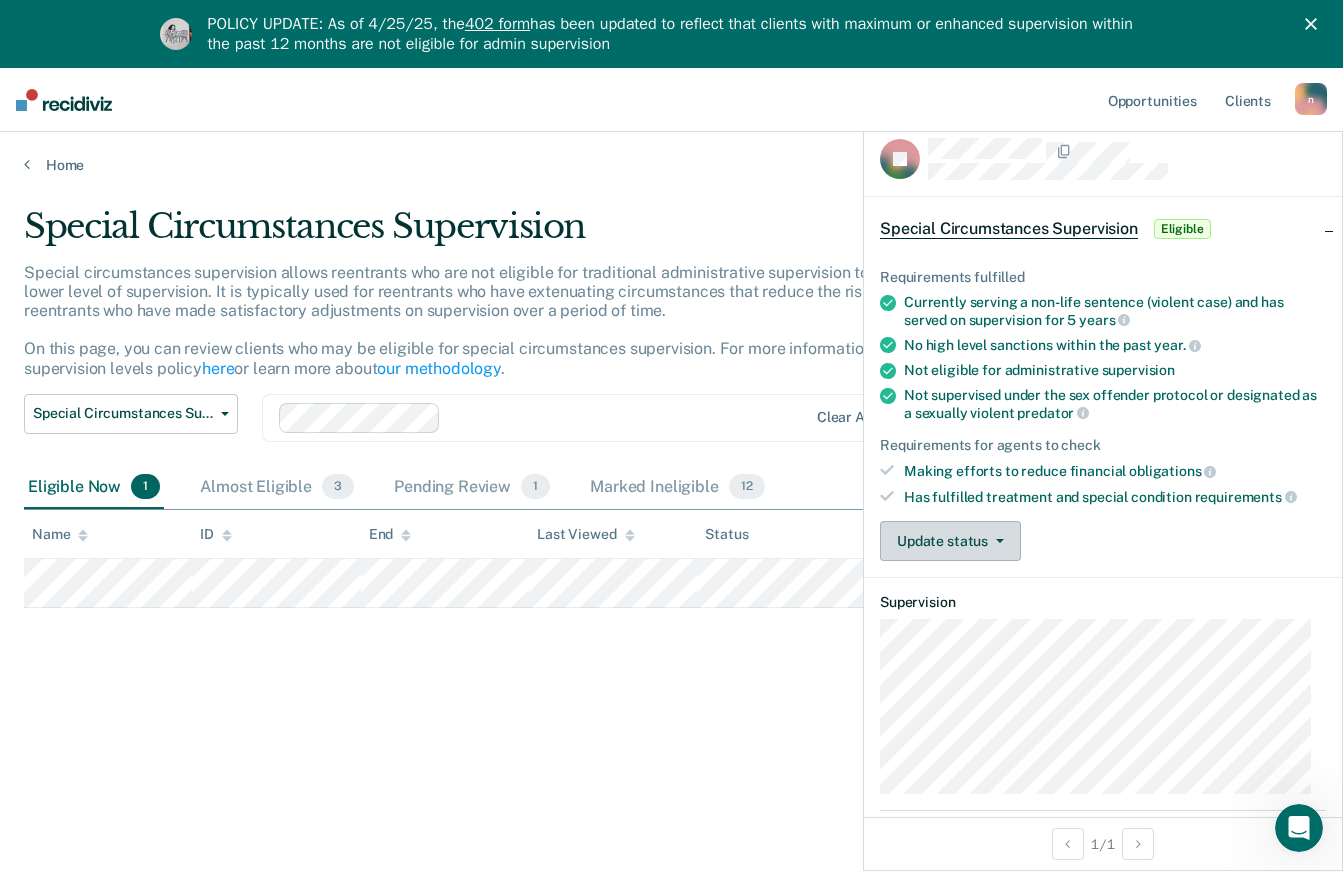 click on "Update status" at bounding box center (950, 541) 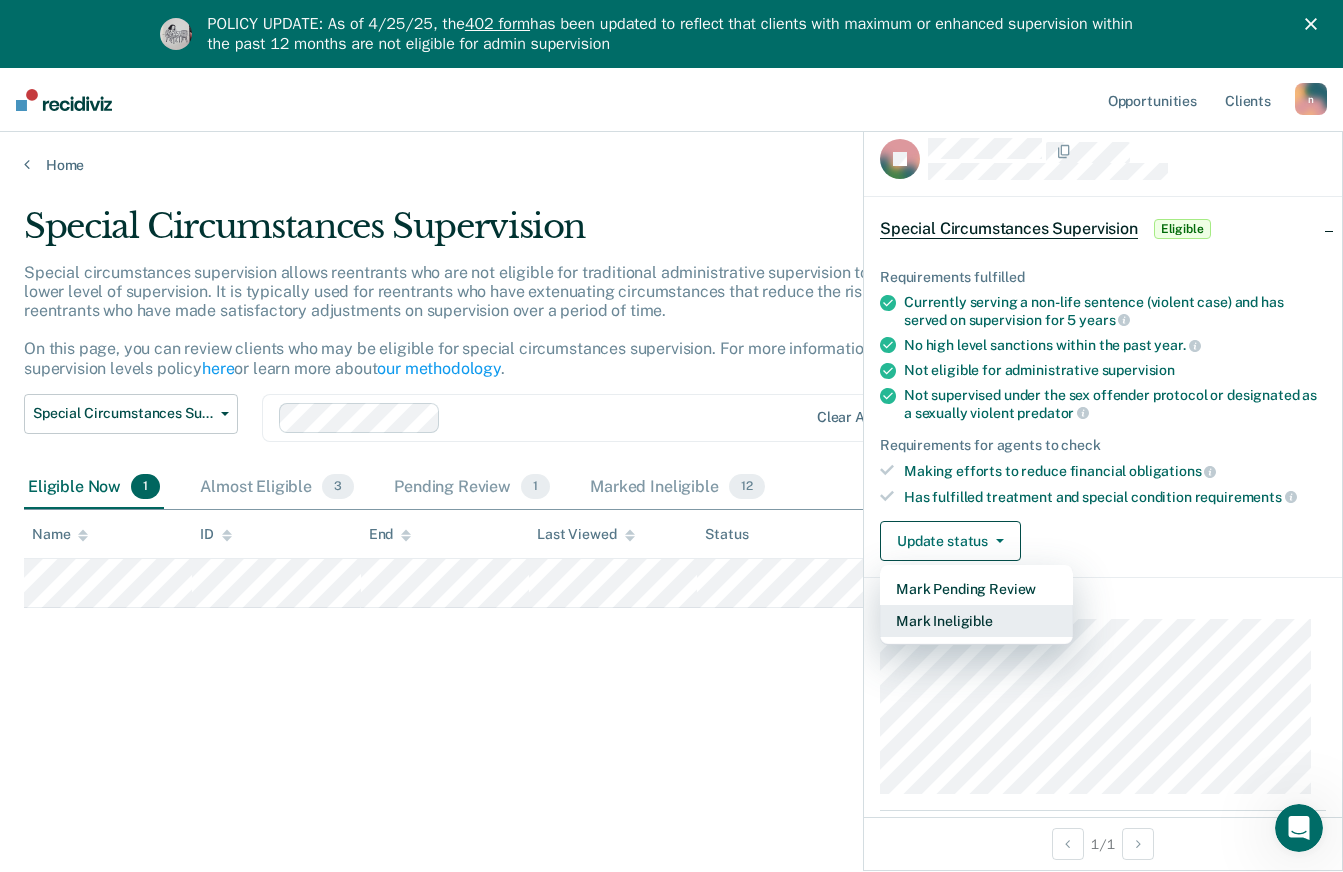 click on "Mark Ineligible" at bounding box center [976, 621] 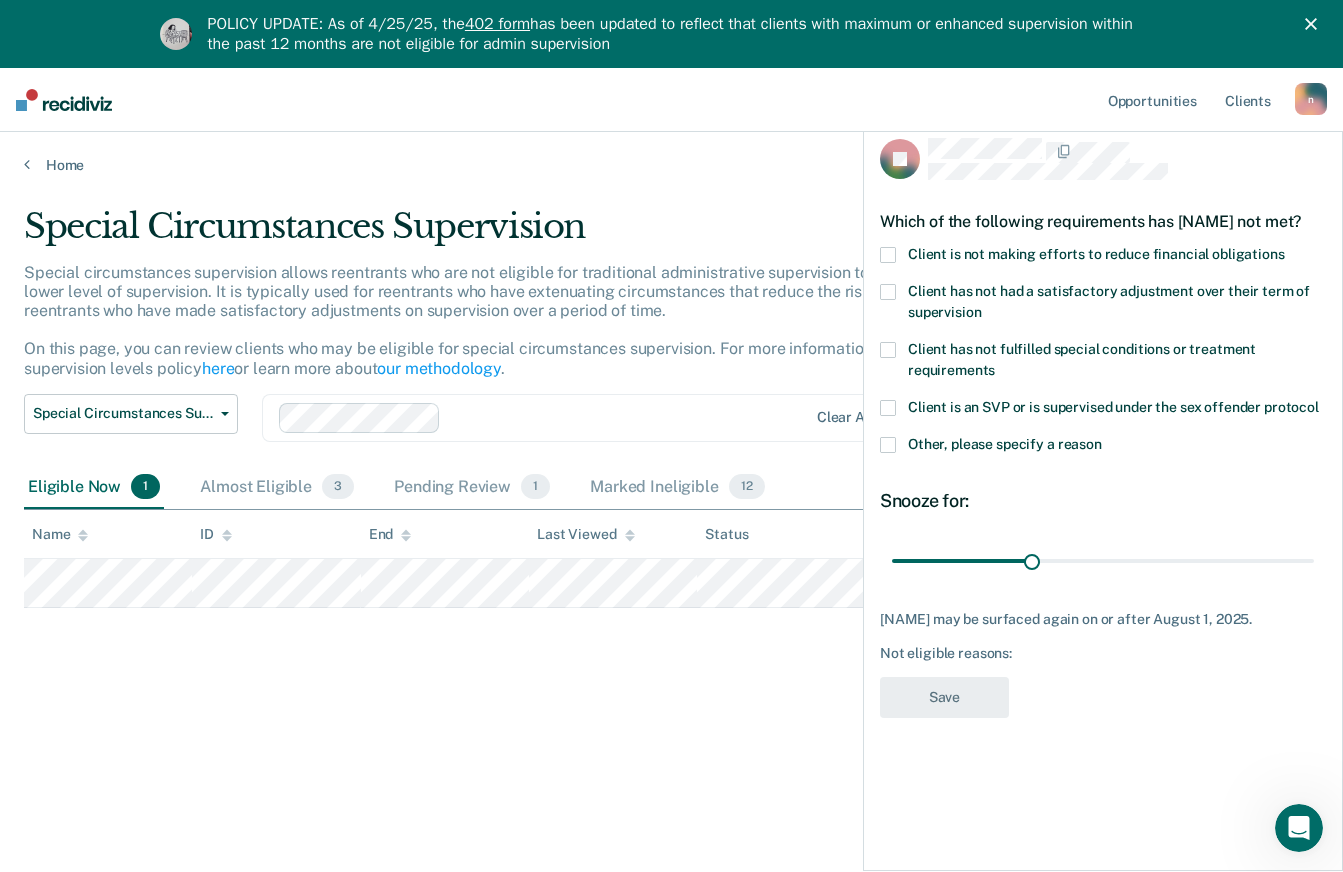 click on "Other, please specify a reason" at bounding box center [1103, 447] 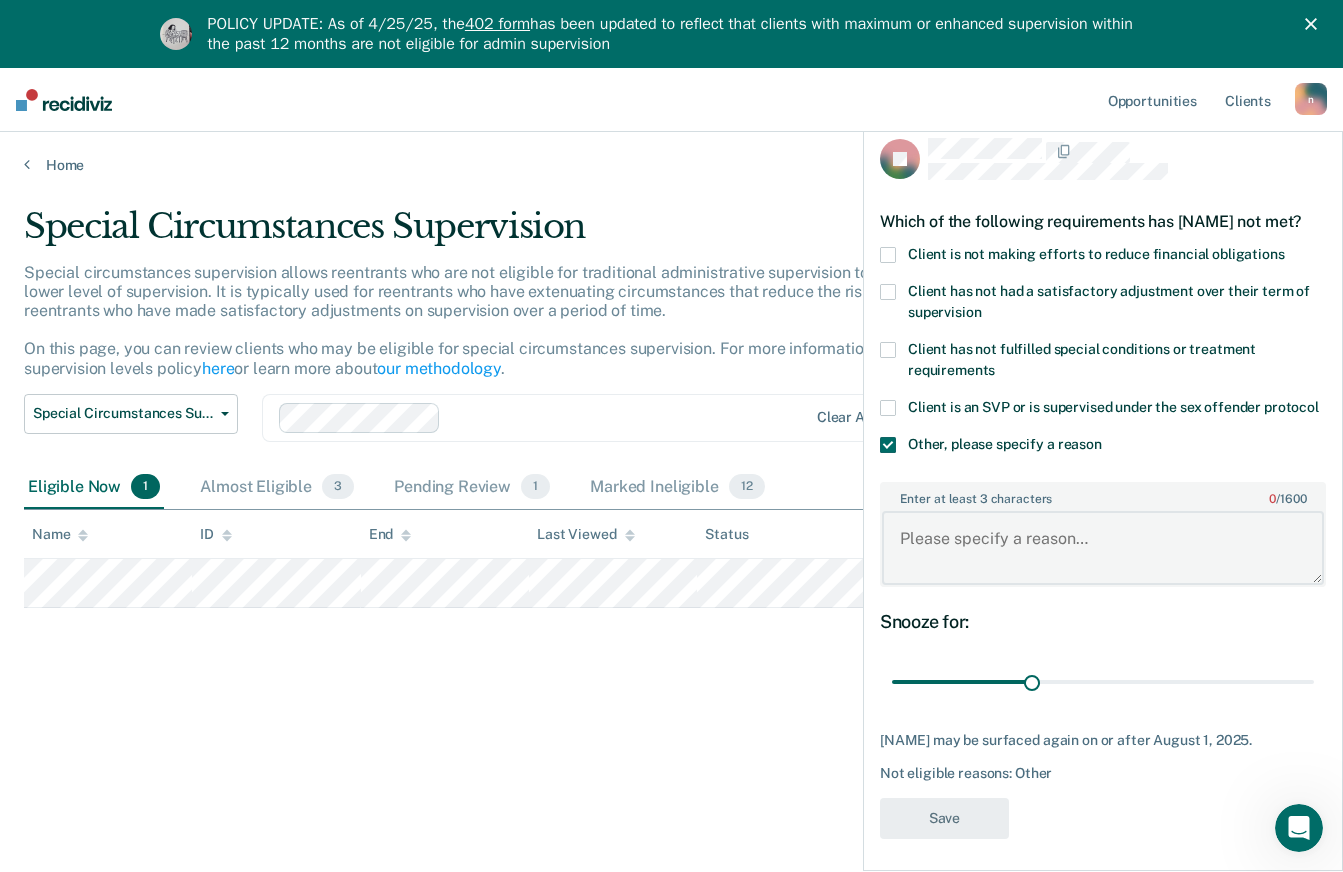 click on "Enter at least 3 characters 0  /  1600" at bounding box center [1103, 548] 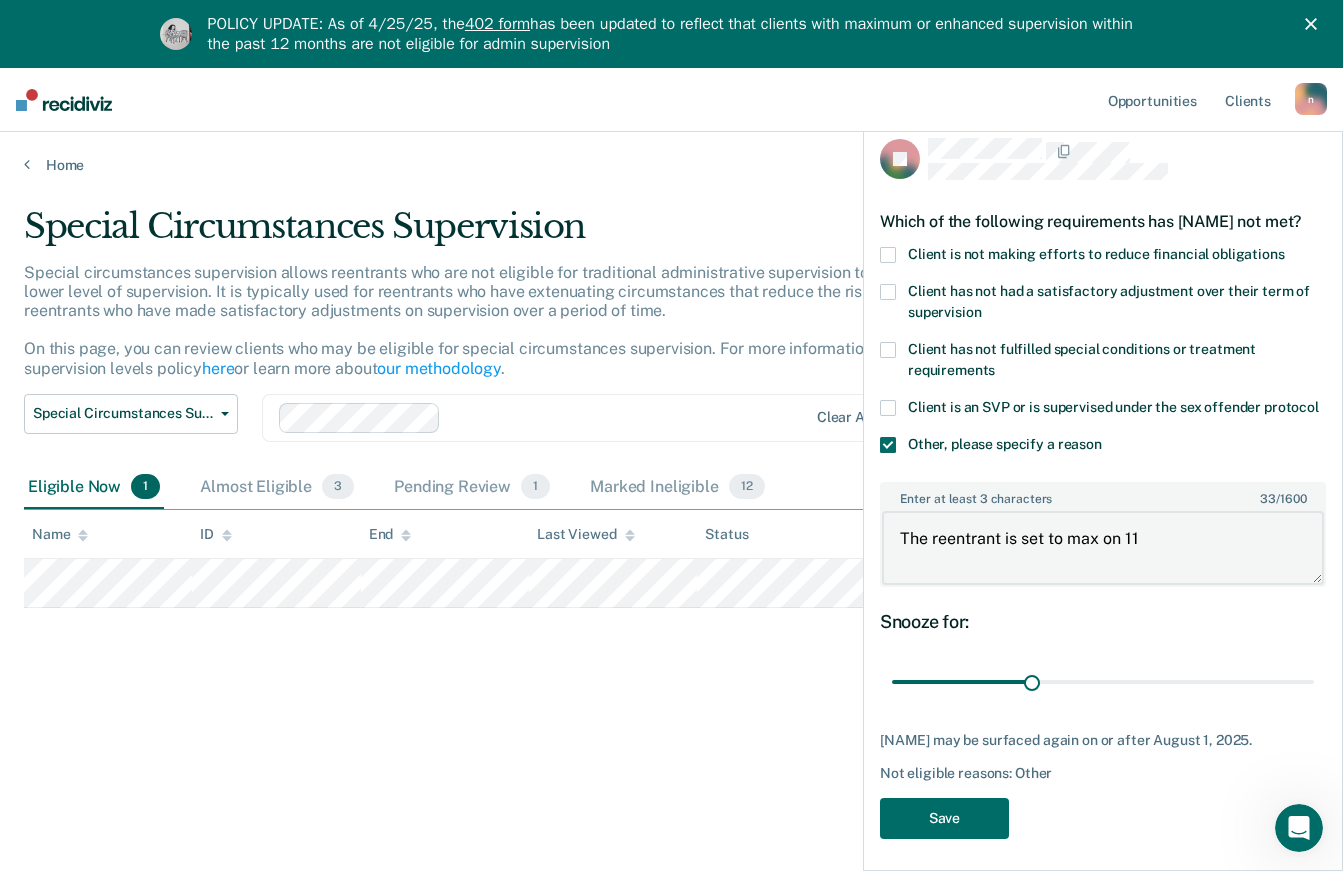 type on "The reentrant is set to max on 11" 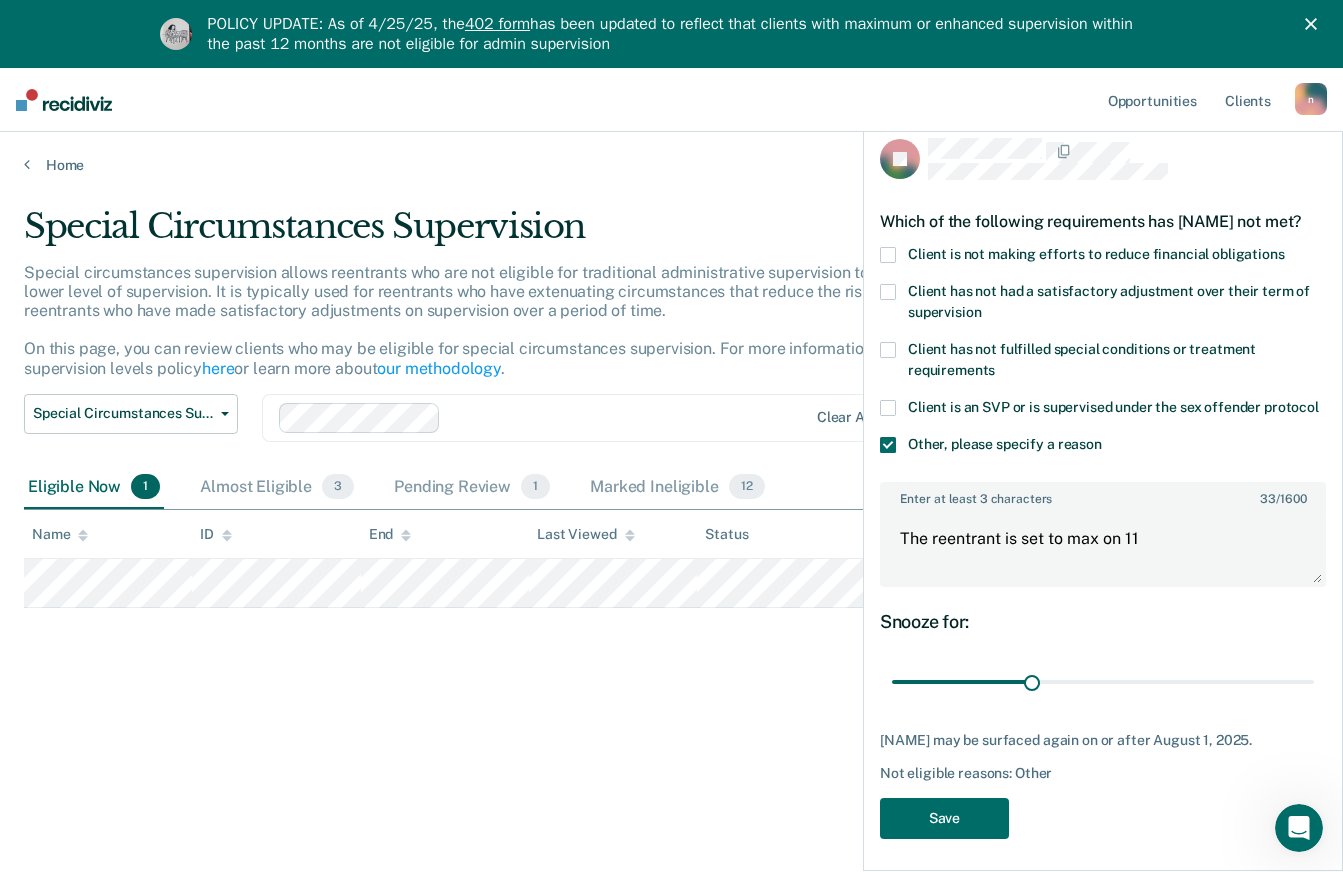 click at bounding box center [888, 445] 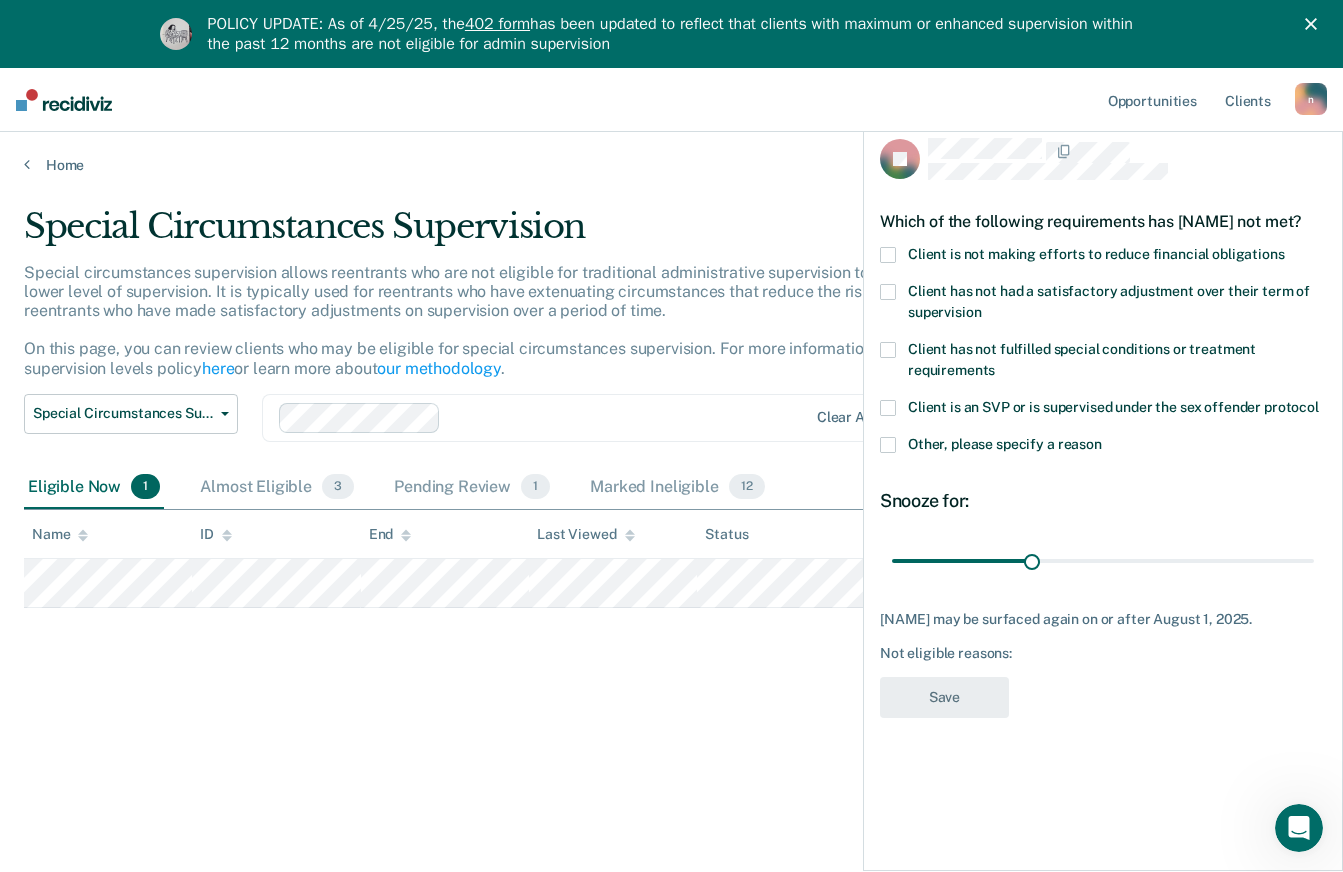 click at bounding box center (888, 255) 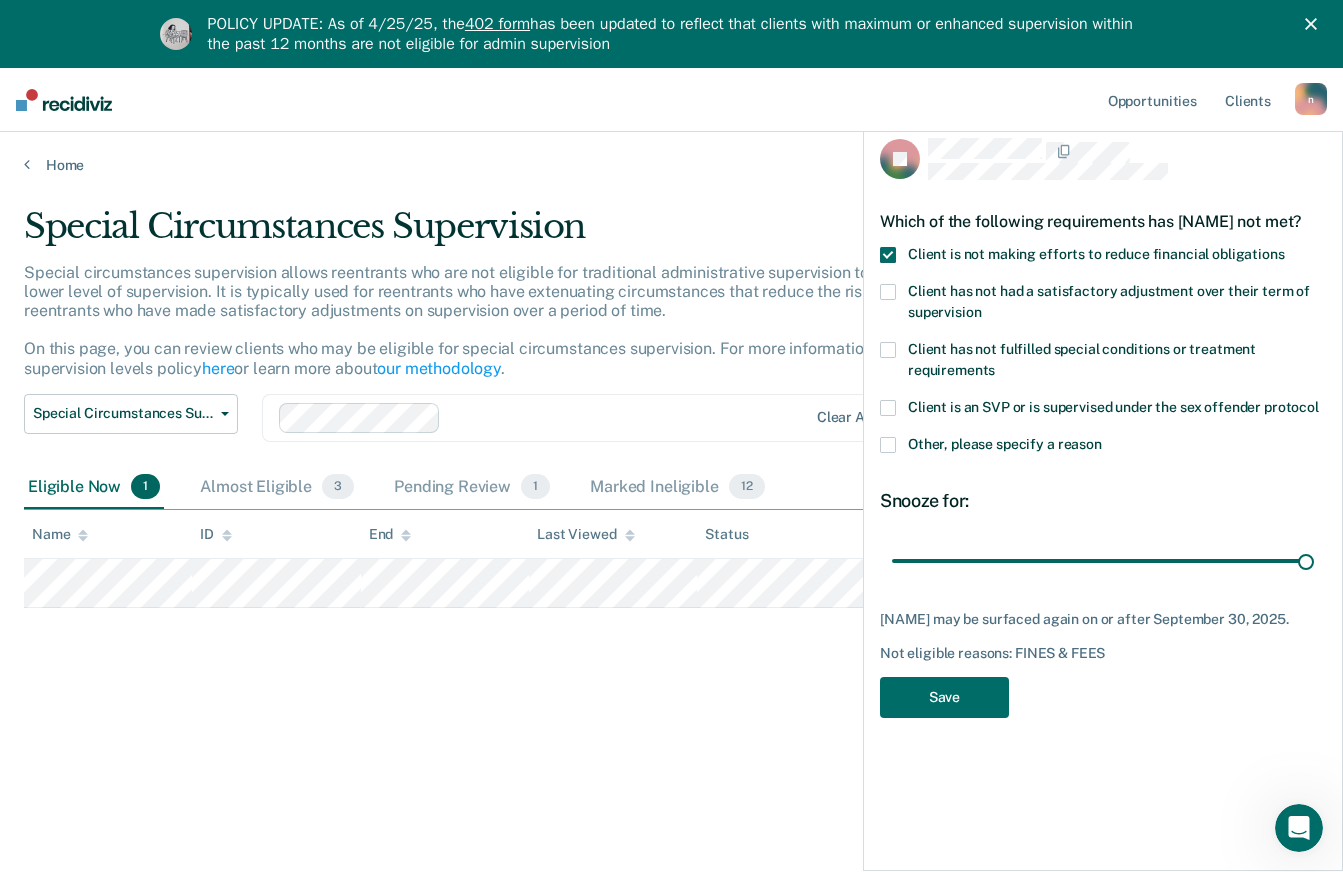 drag, startPoint x: 1033, startPoint y: 580, endPoint x: 1341, endPoint y: 617, distance: 310.21445 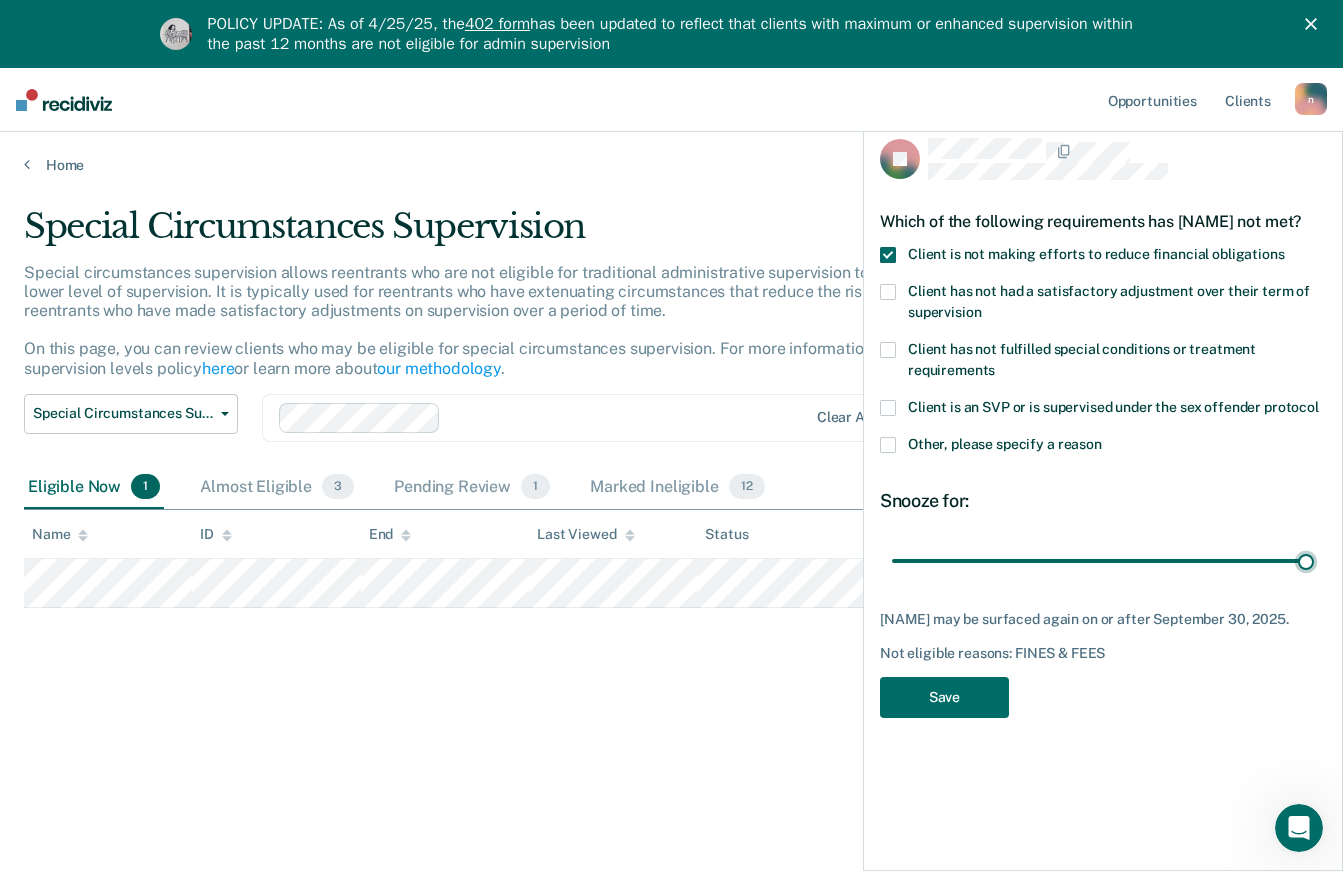 type on "90" 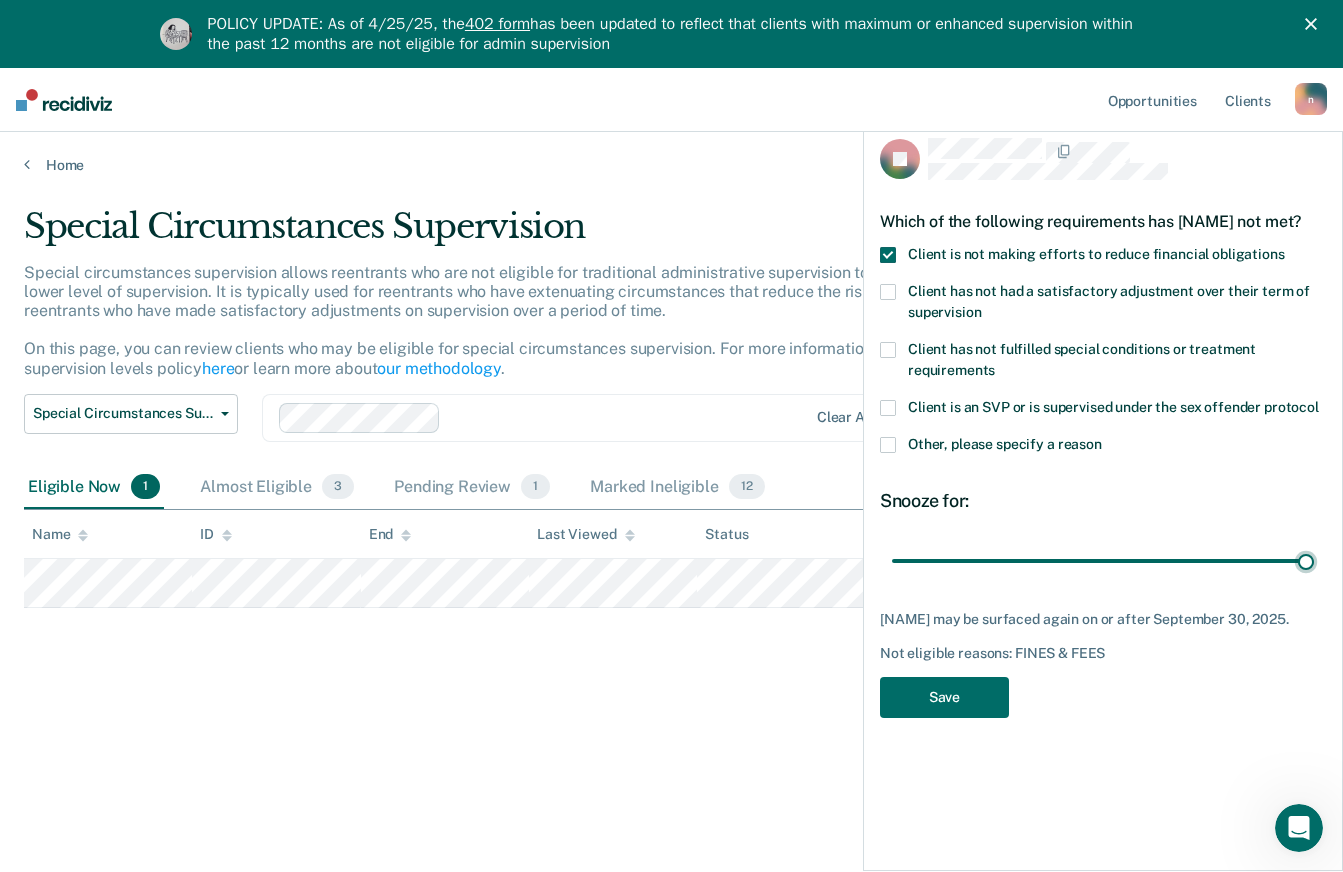 click at bounding box center [1103, 561] 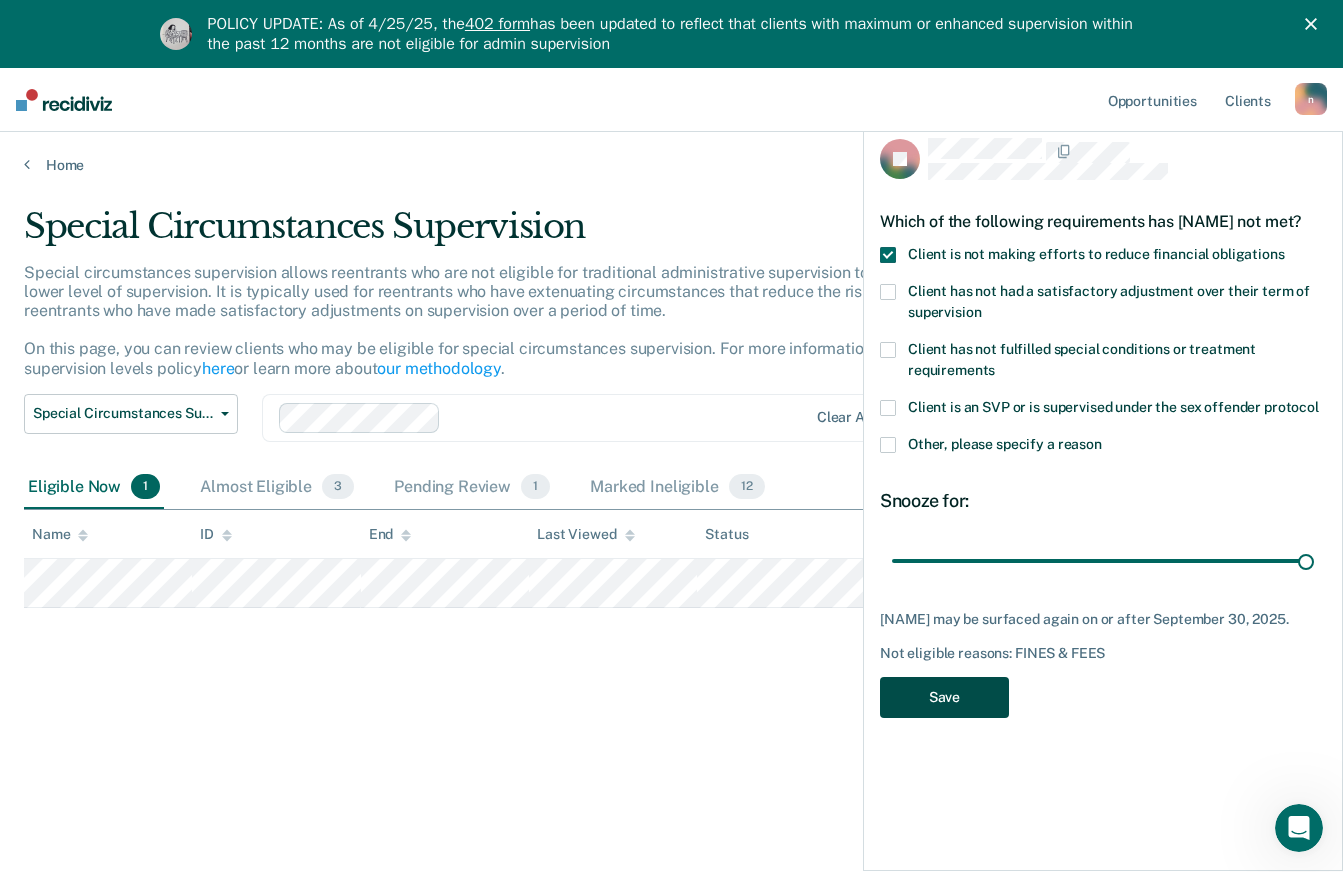 click on "Save" at bounding box center [944, 697] 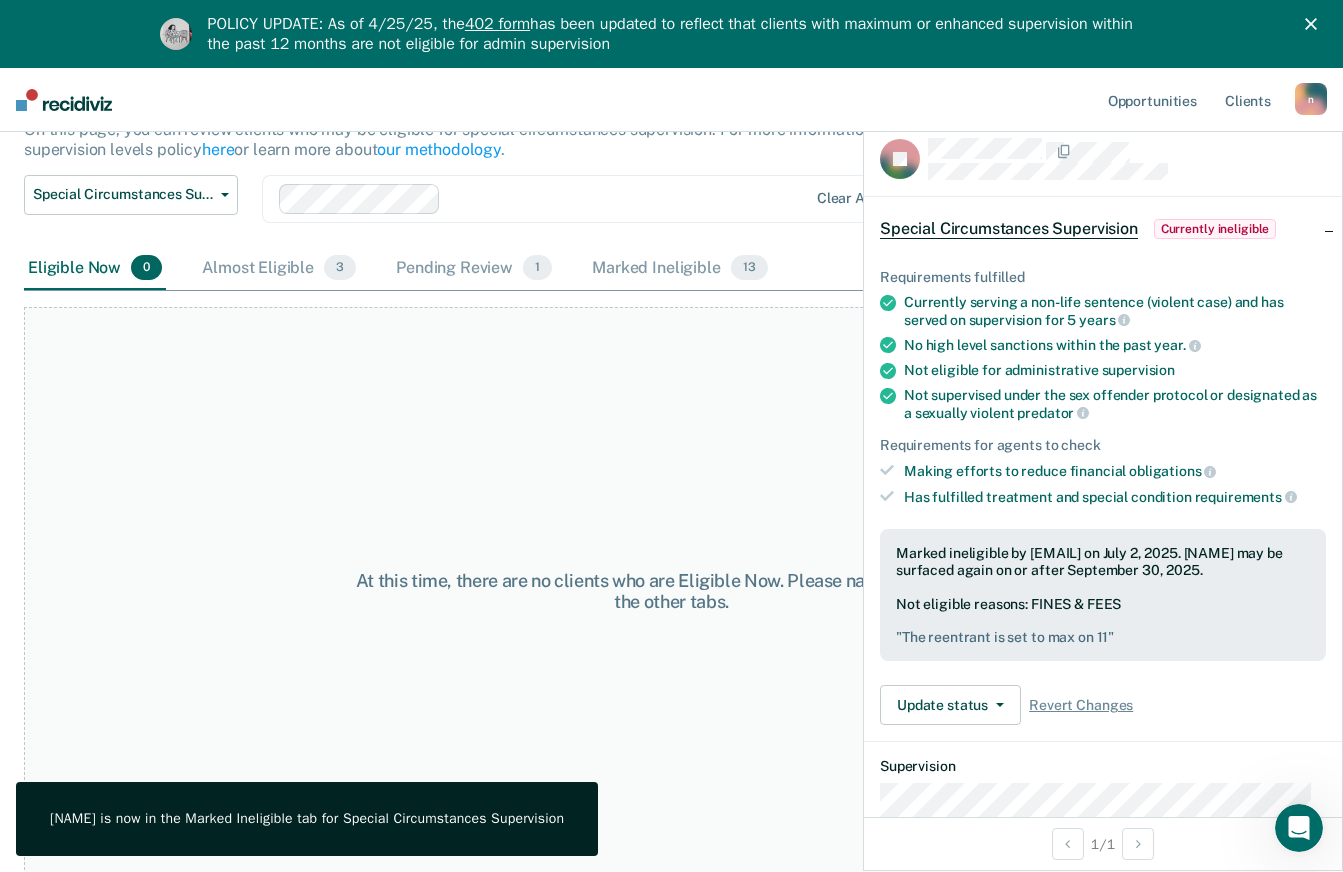 scroll, scrollTop: 222, scrollLeft: 0, axis: vertical 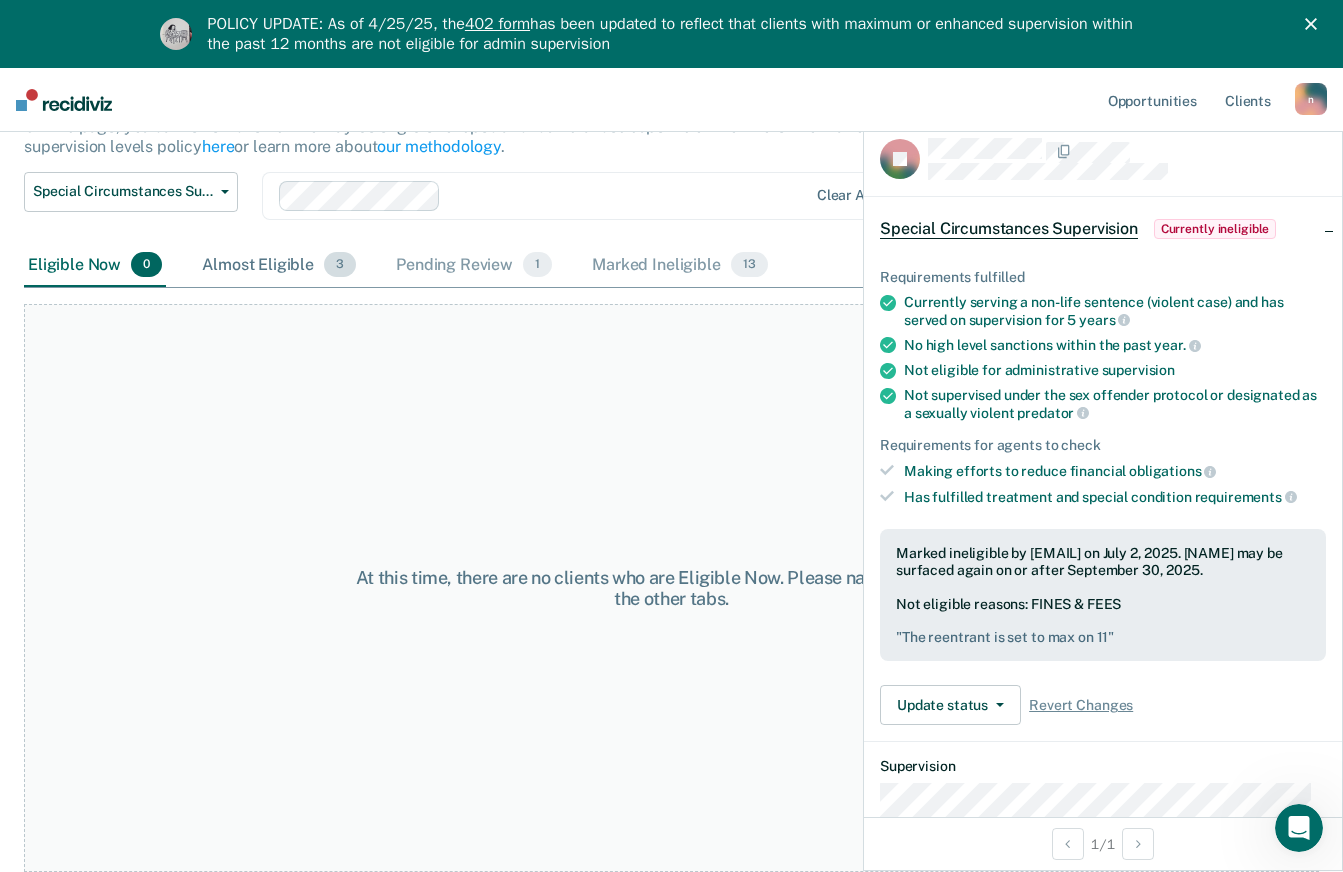 click on "Almost Eligible 3" at bounding box center (279, 266) 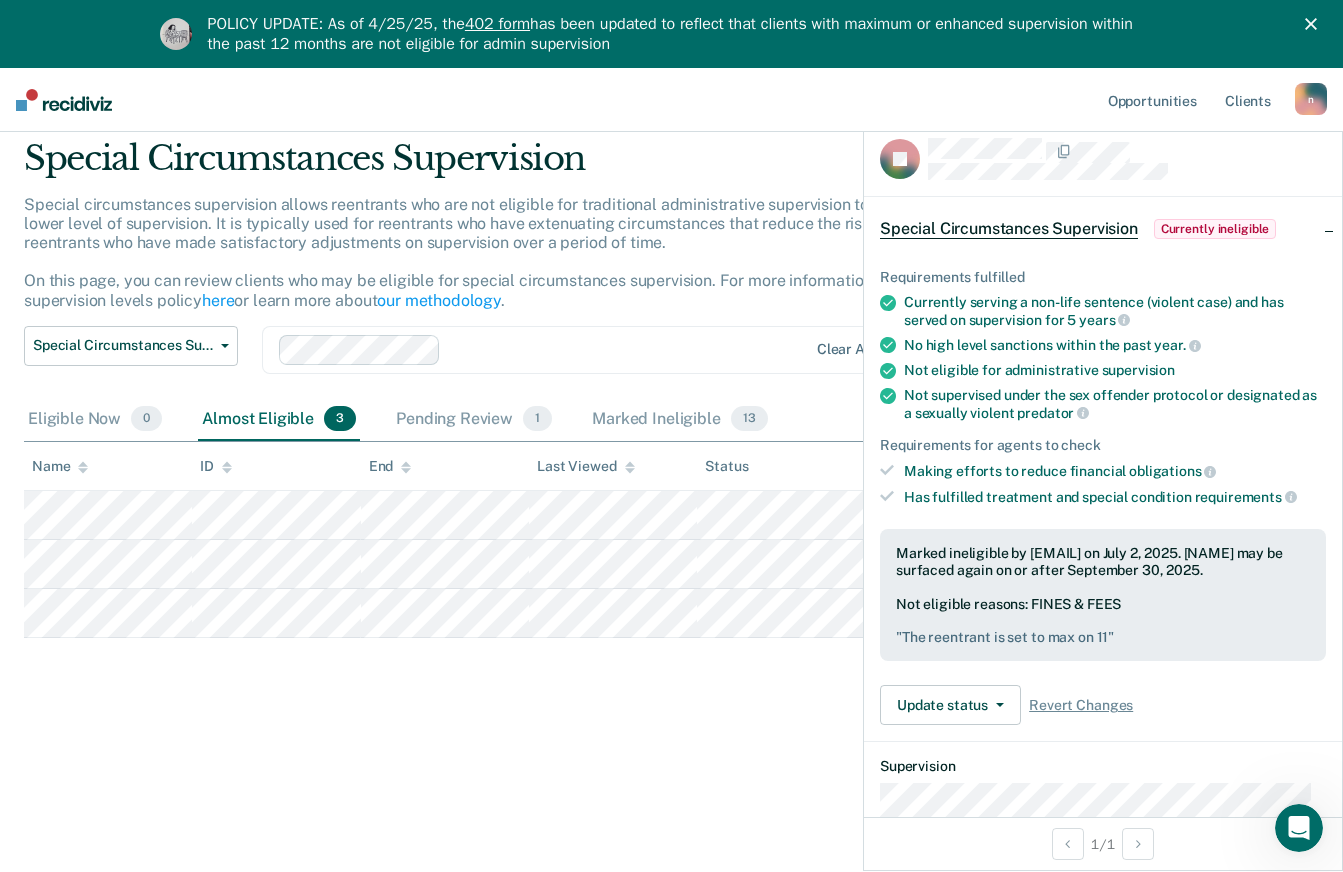 scroll, scrollTop: 68, scrollLeft: 0, axis: vertical 